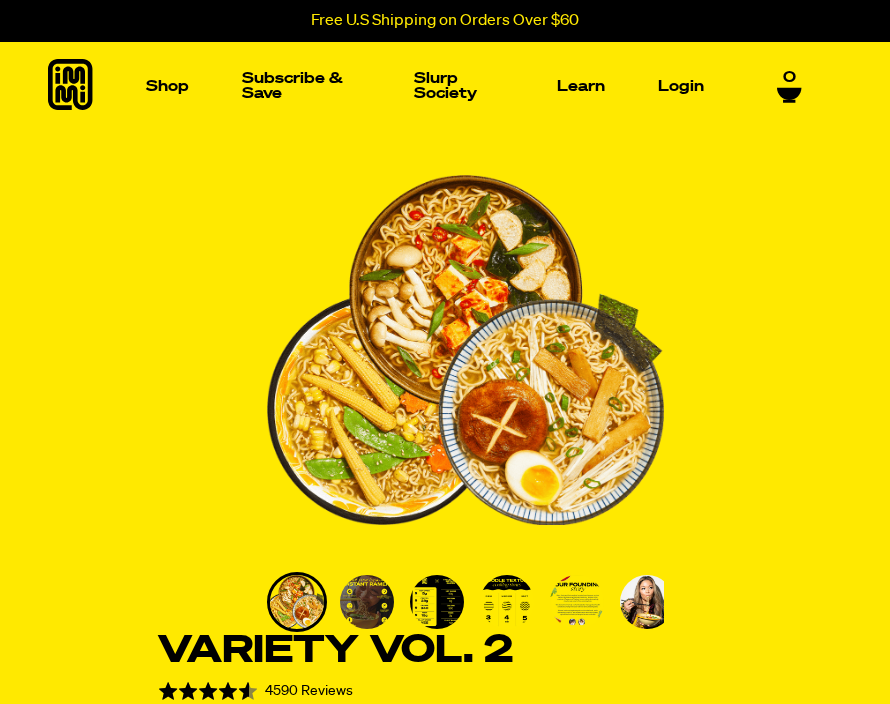 scroll, scrollTop: 537, scrollLeft: 0, axis: vertical 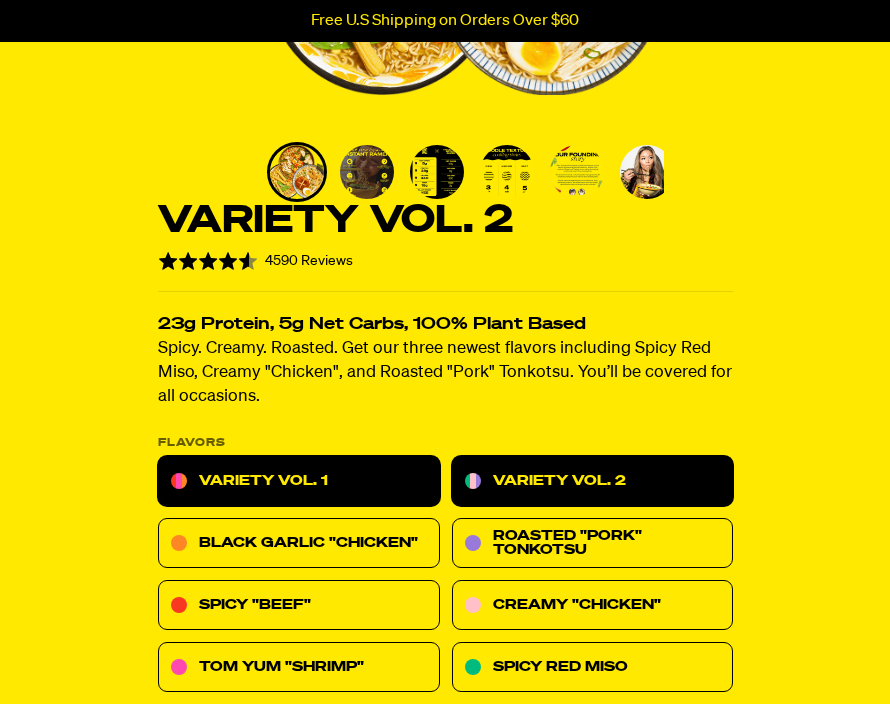 click on "Variety Vol. 1" at bounding box center [299, 482] 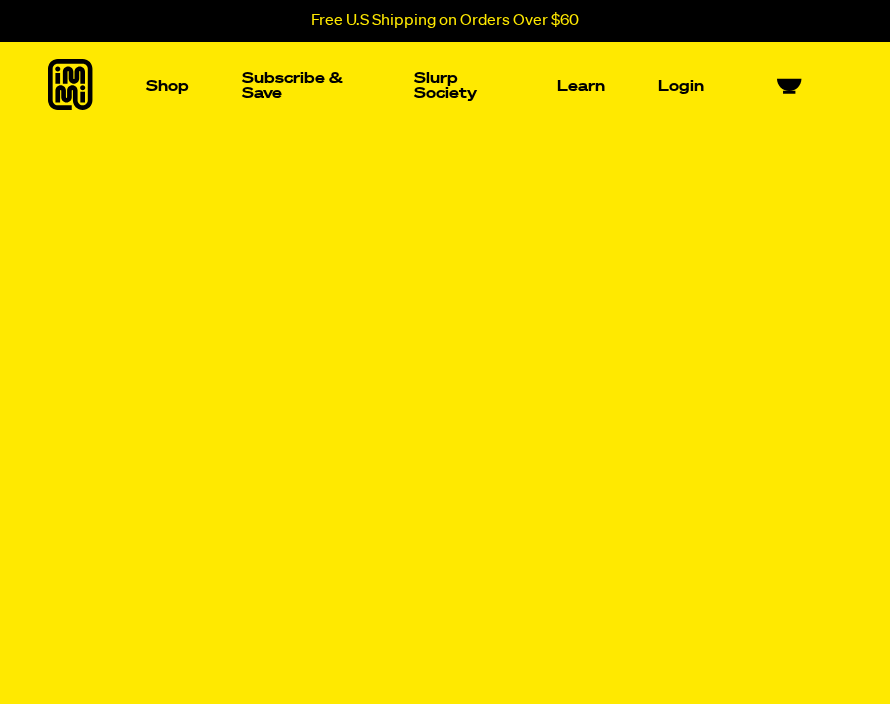scroll, scrollTop: 0, scrollLeft: 0, axis: both 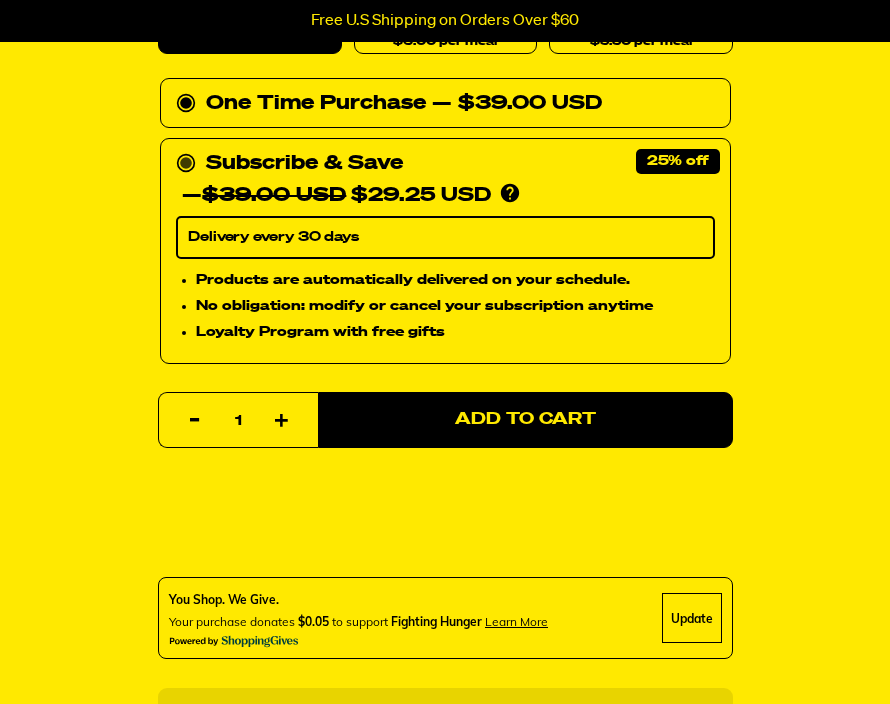 click on "Delivery every 30 days" at bounding box center (445, 238) 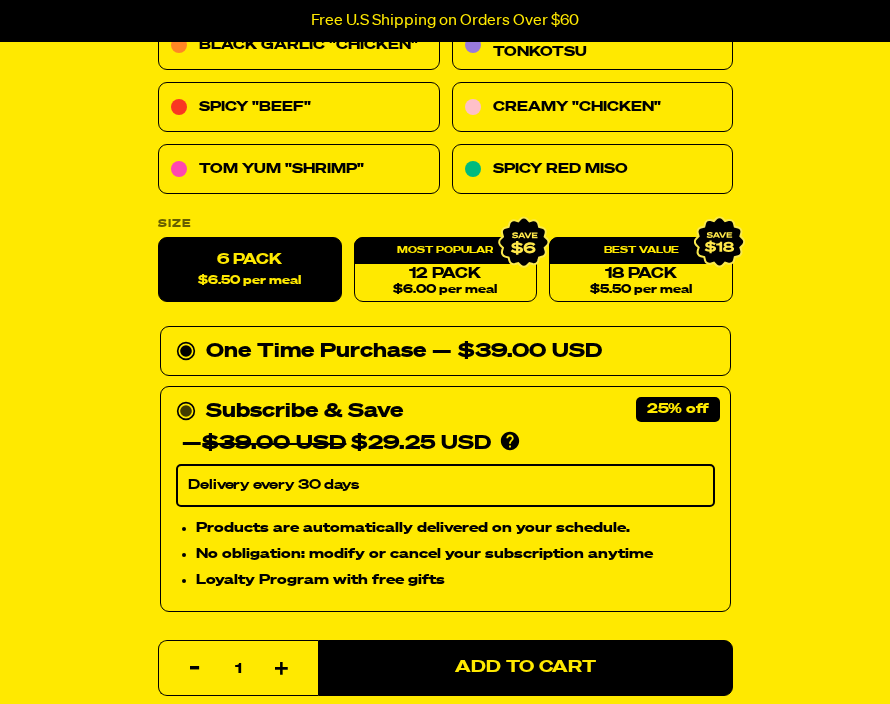 scroll, scrollTop: 928, scrollLeft: 0, axis: vertical 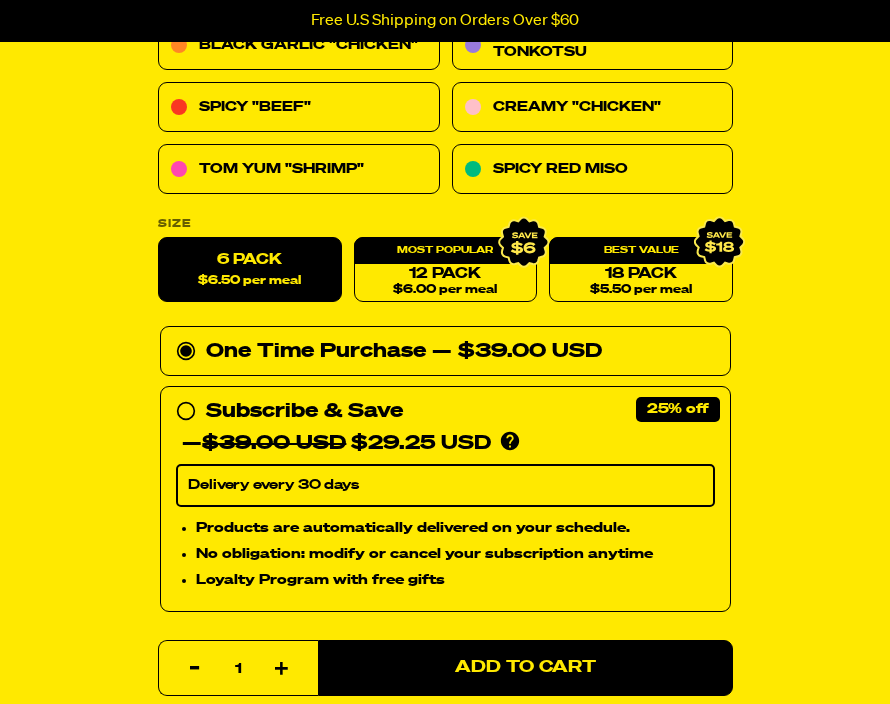 click on "One Time Purchase   — $39.00 USD" at bounding box center (445, 352) 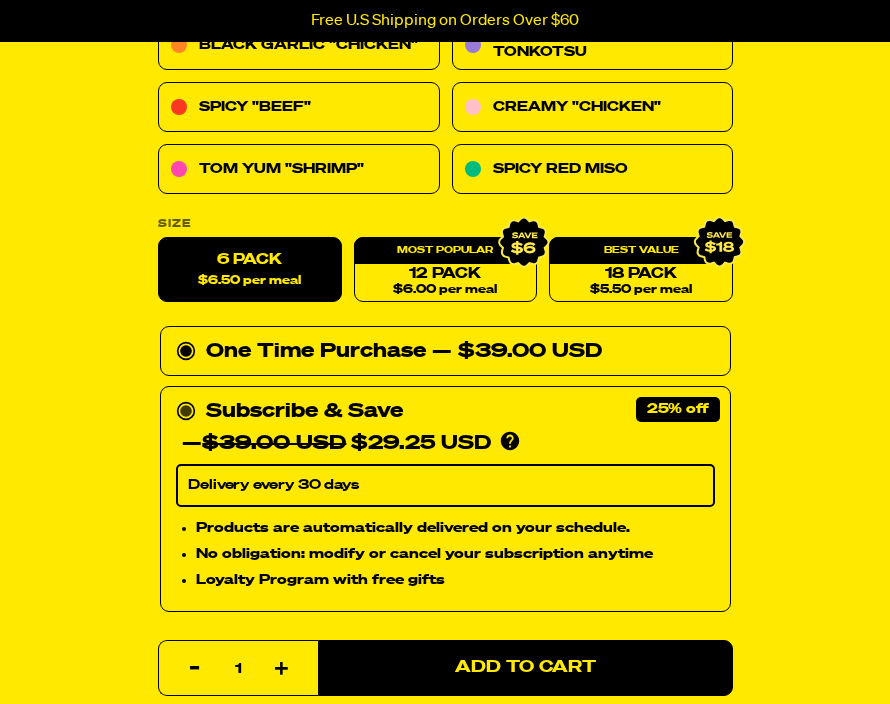 click on "Subscribe & Save  25%    —  $39.00 USD $29.25 USD   You'll receive your selected flavor and pack size every month at a discounted price.  Create an account to manage your subscription including: skipping, changing delivery frequency, or canceling." at bounding box center (445, 428) 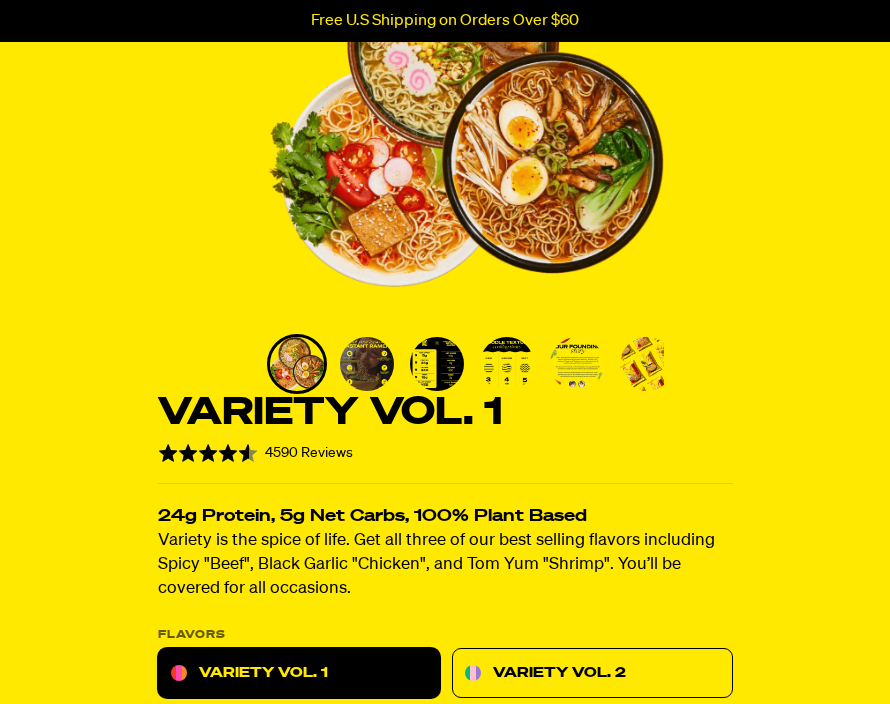 scroll, scrollTop: 269, scrollLeft: 0, axis: vertical 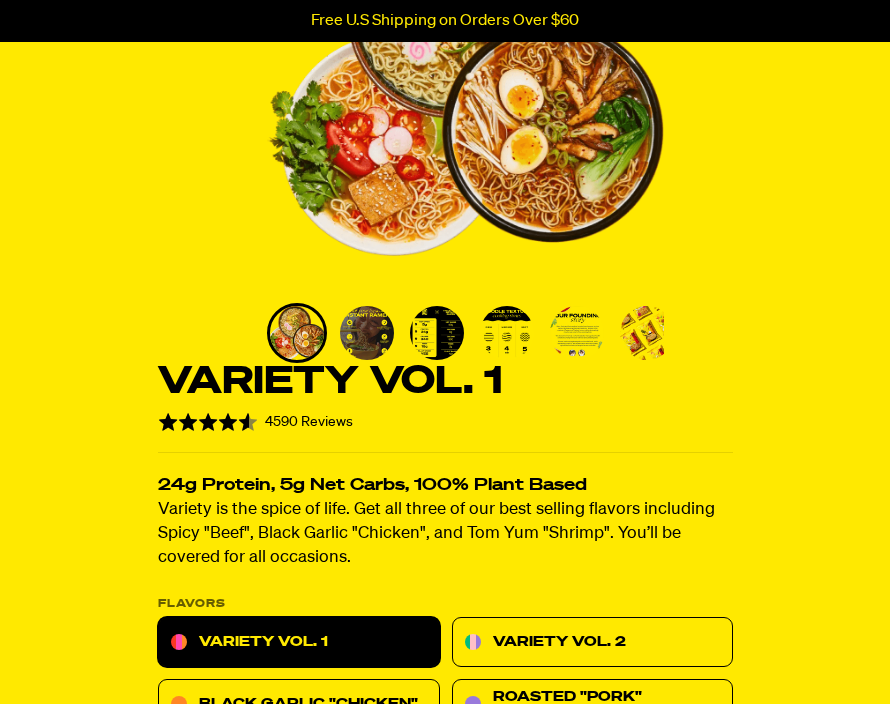 click on "Variety is the spice of life. Get all three of our best selling flavors including Spicy "Beef", Black Garlic "Chicken", and Tom Yum "Shrimp". You’ll be covered for all occasions." at bounding box center (445, 535) 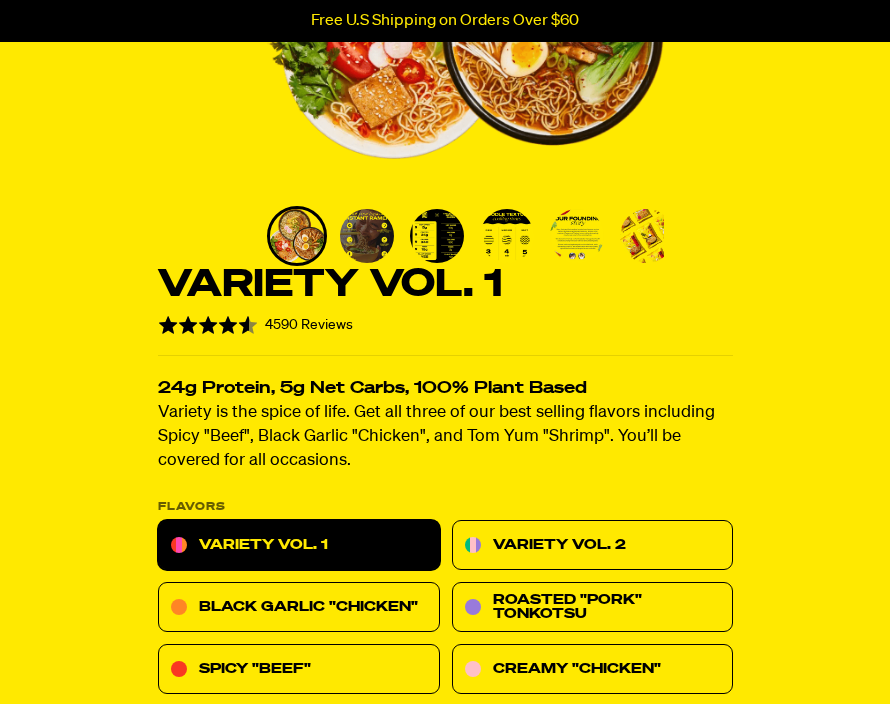scroll, scrollTop: 404, scrollLeft: 0, axis: vertical 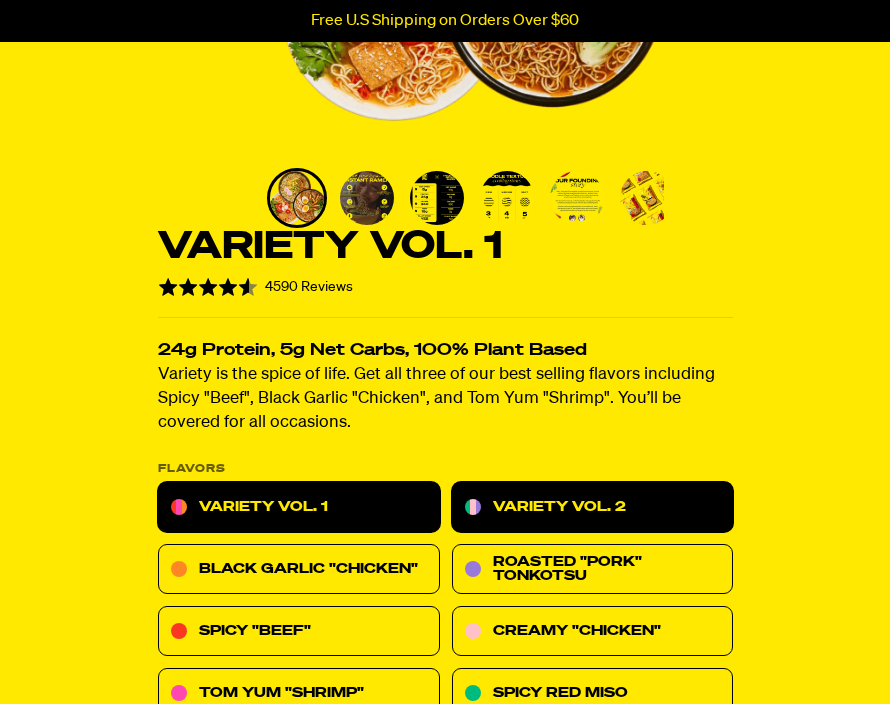 click on "Variety Vol. 2" at bounding box center [592, 508] 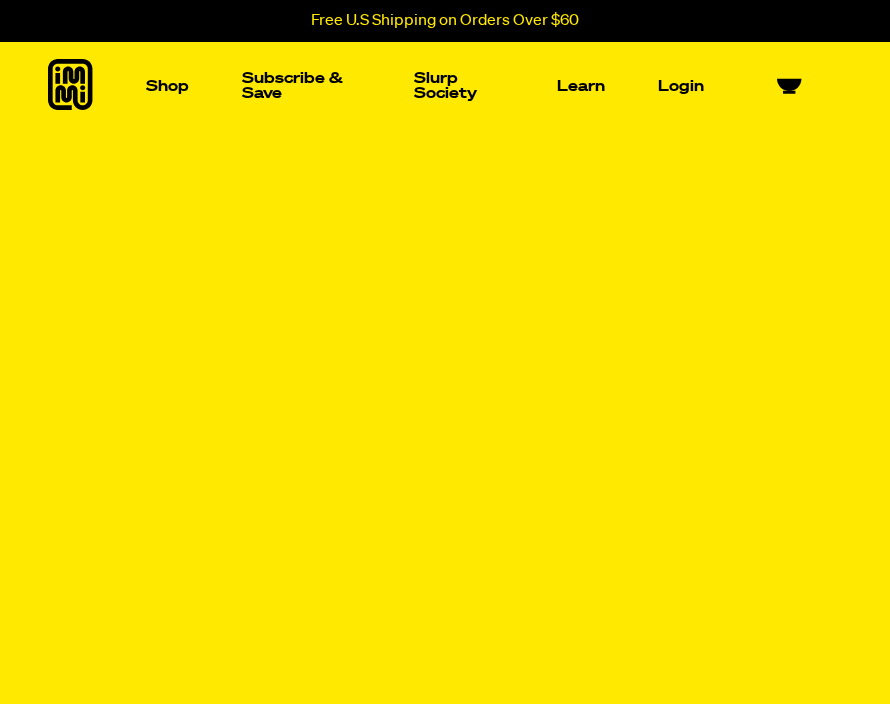 scroll, scrollTop: 0, scrollLeft: 0, axis: both 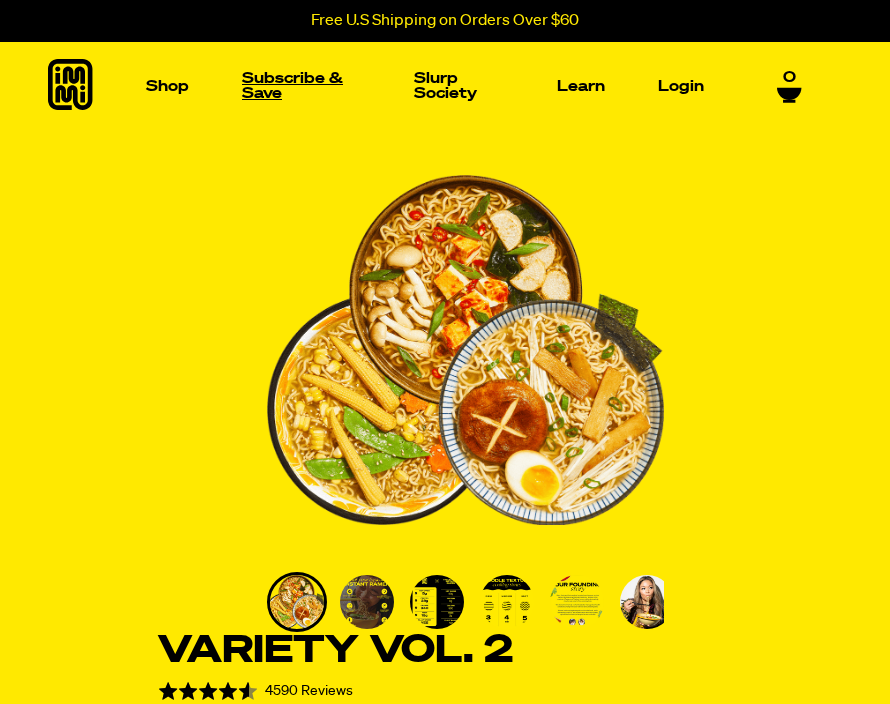 click on "Subscribe & Save" at bounding box center [301, 86] 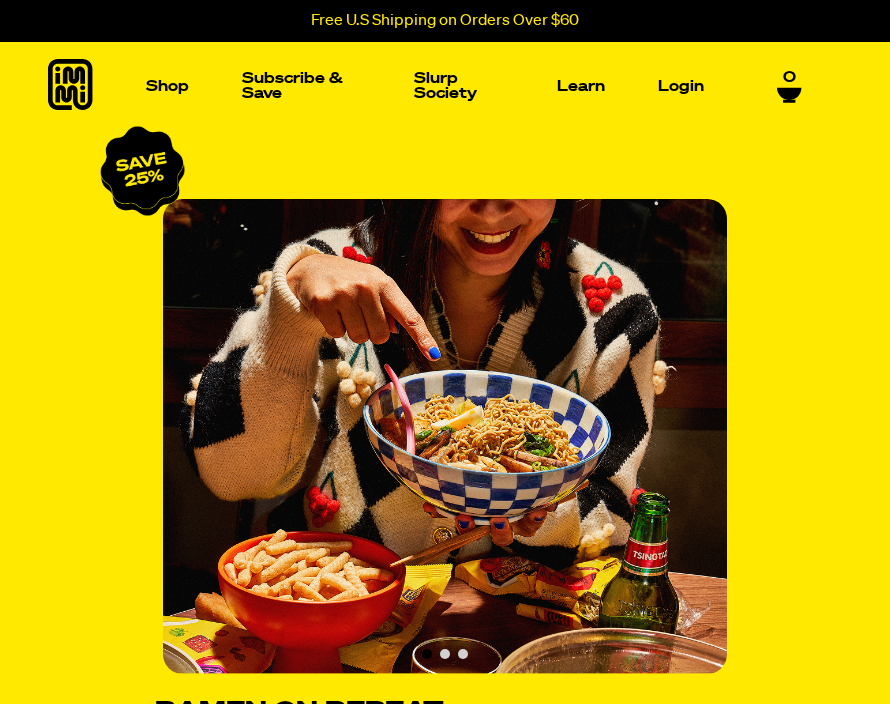 scroll, scrollTop: 0, scrollLeft: 0, axis: both 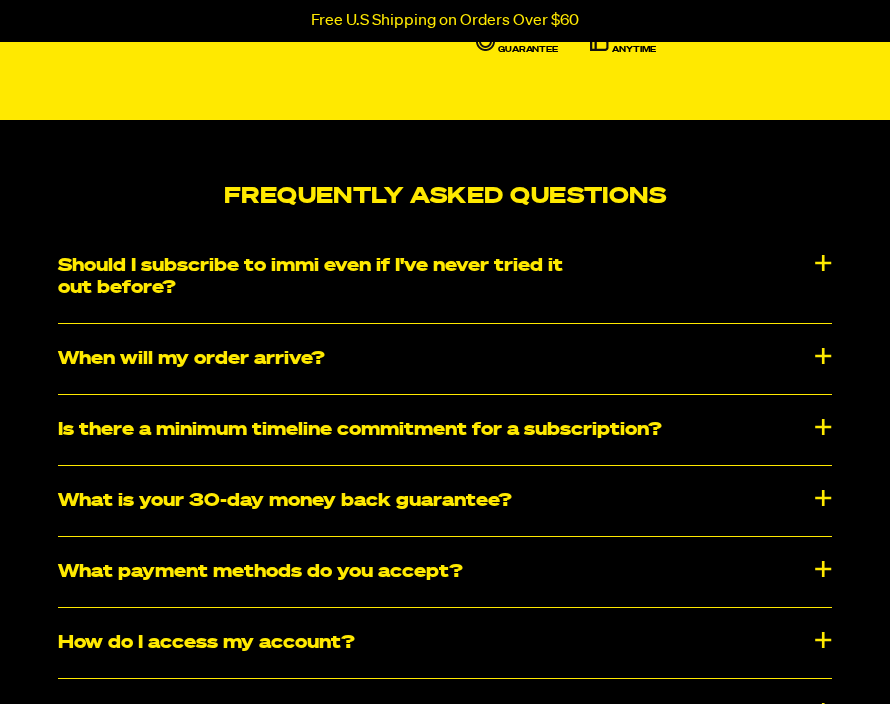 click on "Should I subscribe to immi even if I've never tried it  out before?" at bounding box center (445, 277) 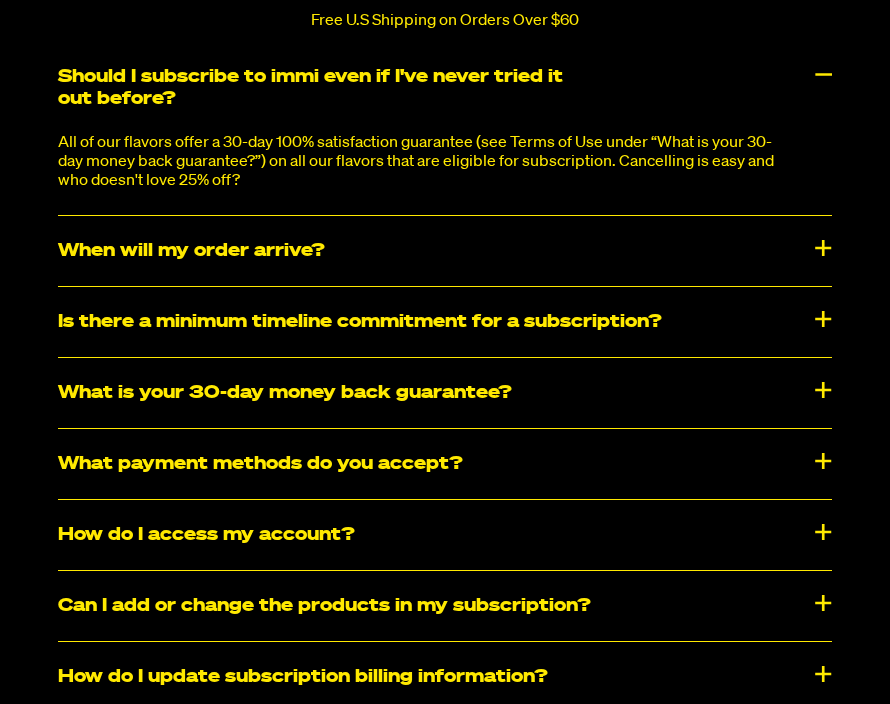 scroll, scrollTop: 1910, scrollLeft: 0, axis: vertical 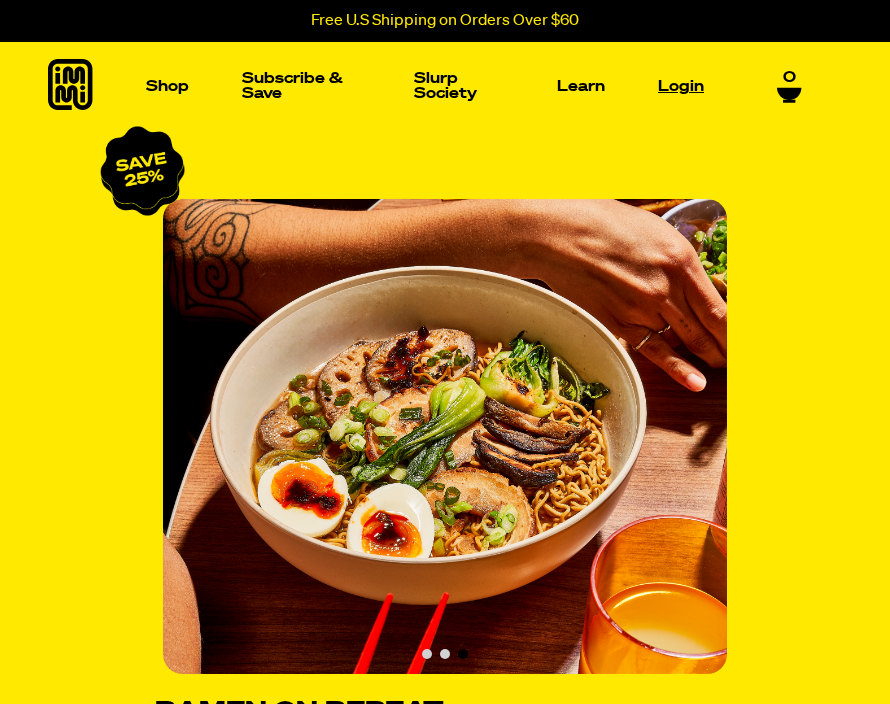 click on "Login" at bounding box center [681, 86] 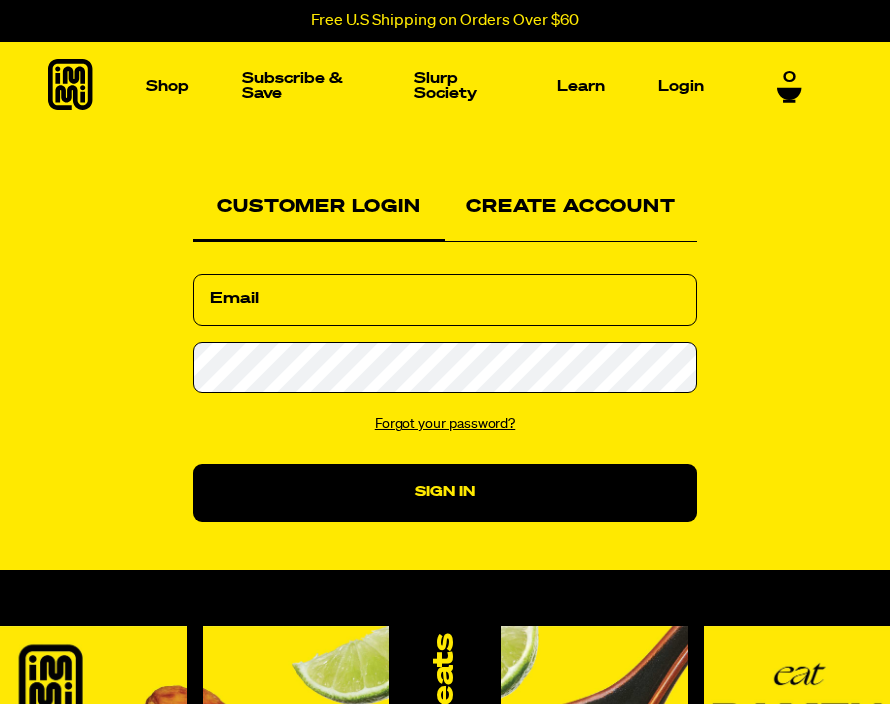 scroll, scrollTop: 0, scrollLeft: 0, axis: both 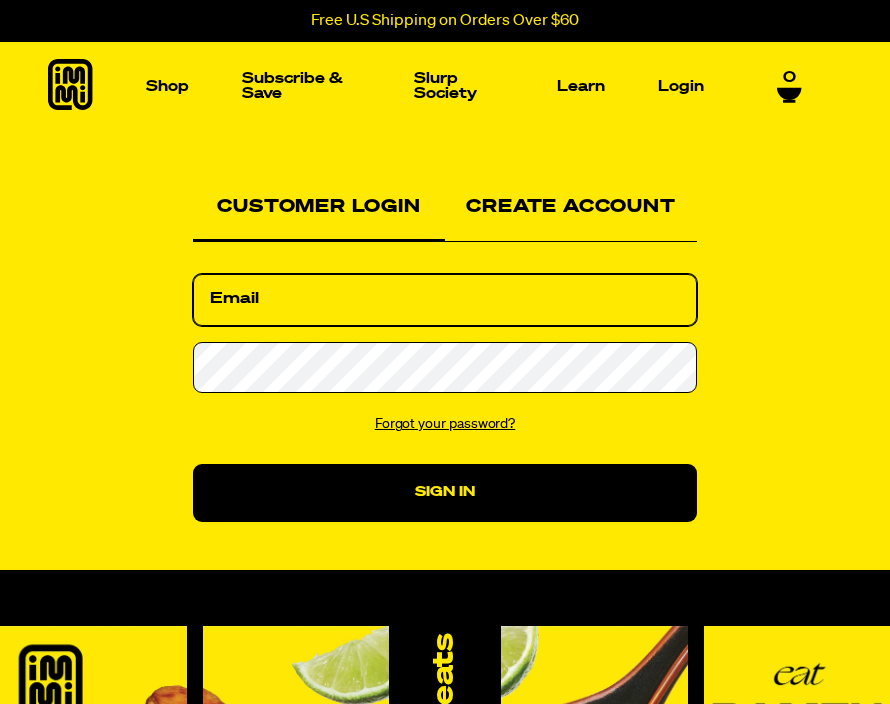 click on "Email" at bounding box center [445, 300] 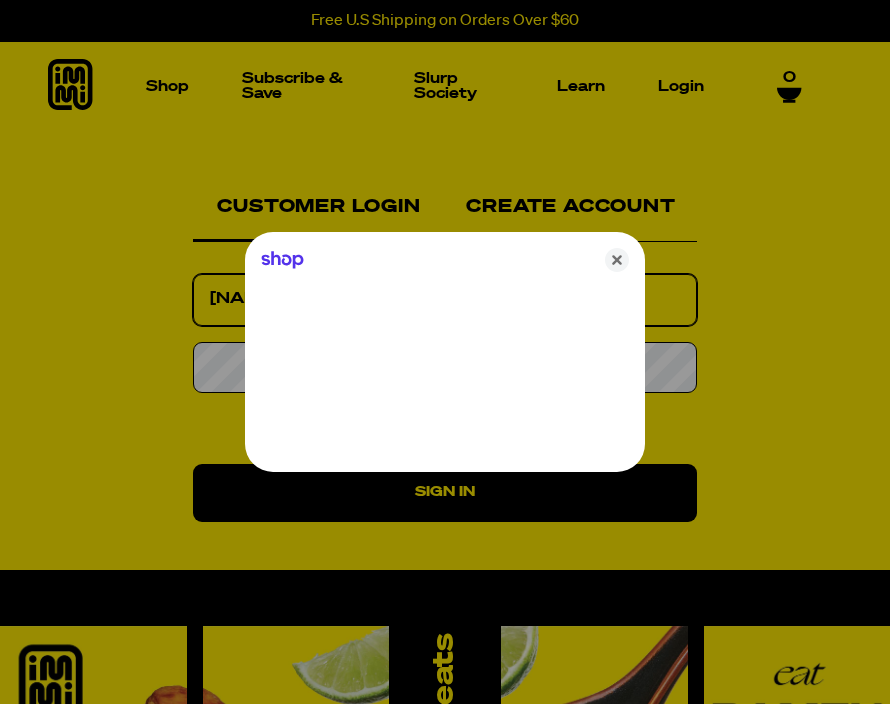 type on "sue4rd@gmail.com" 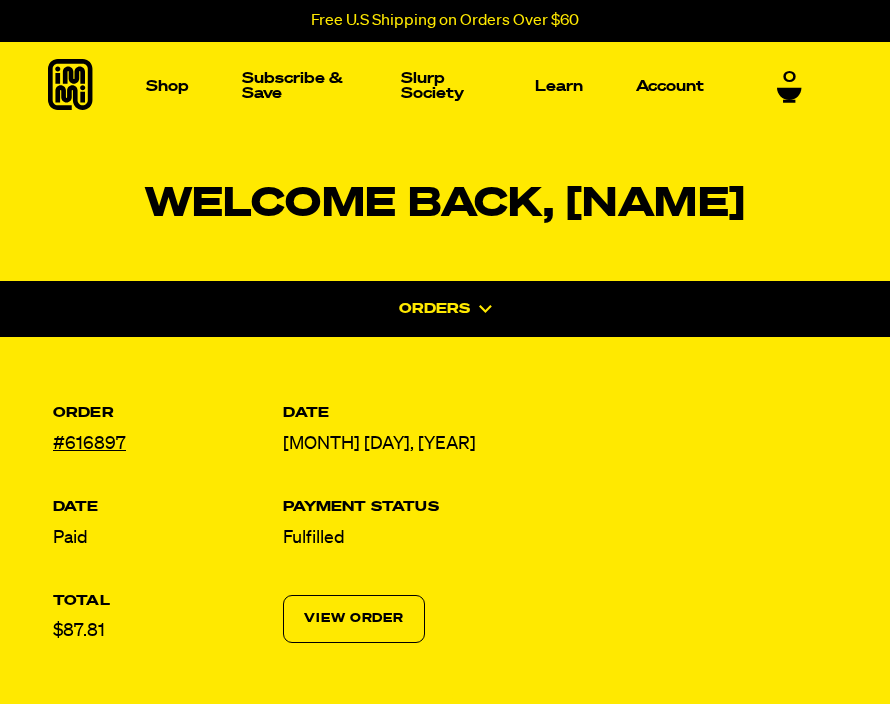scroll, scrollTop: 0, scrollLeft: 0, axis: both 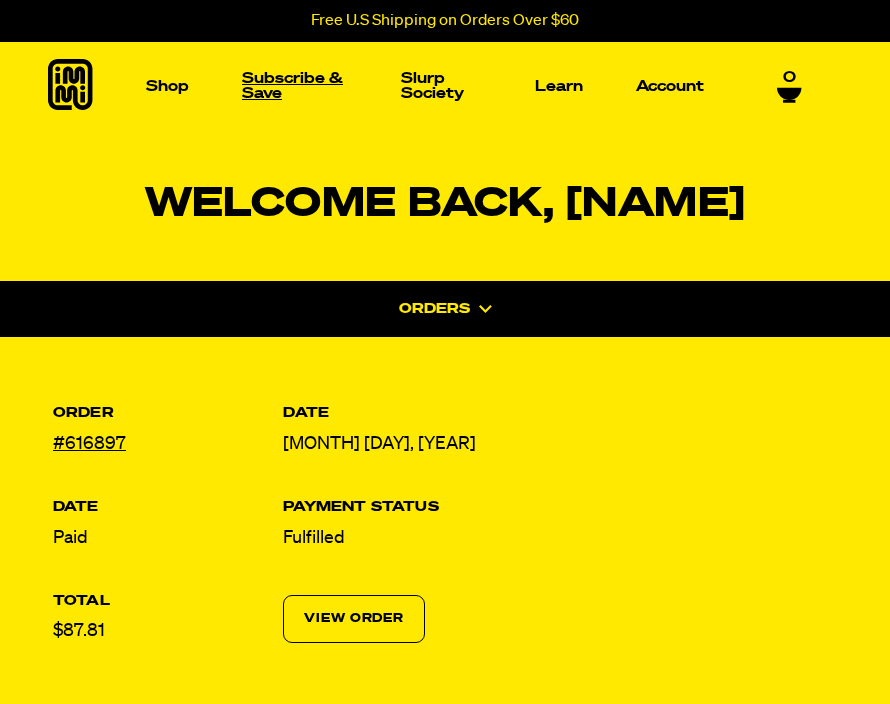 click on "Subscribe & Save" at bounding box center (295, 86) 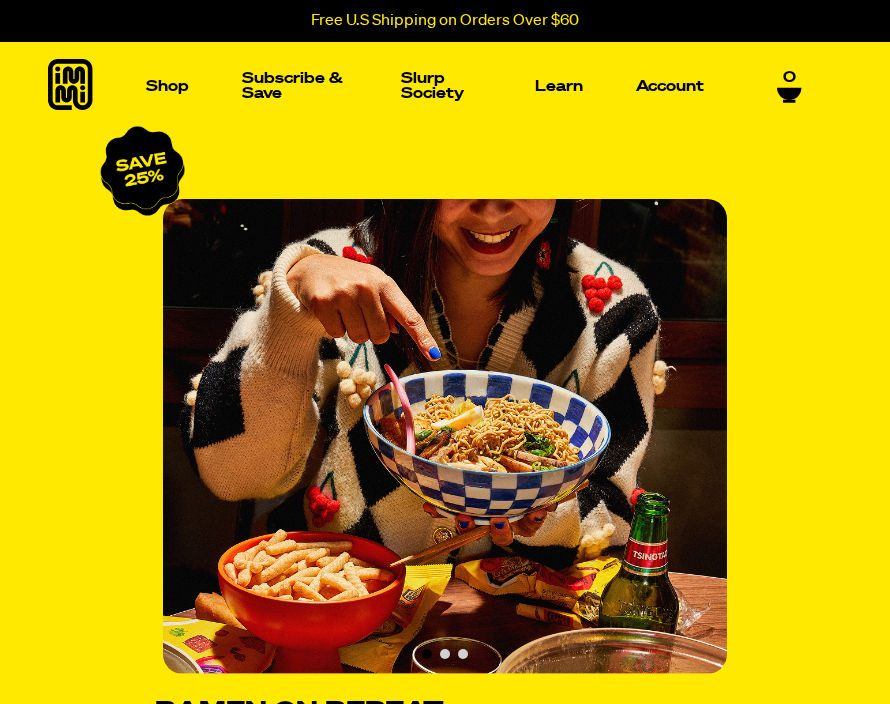 scroll, scrollTop: 0, scrollLeft: 0, axis: both 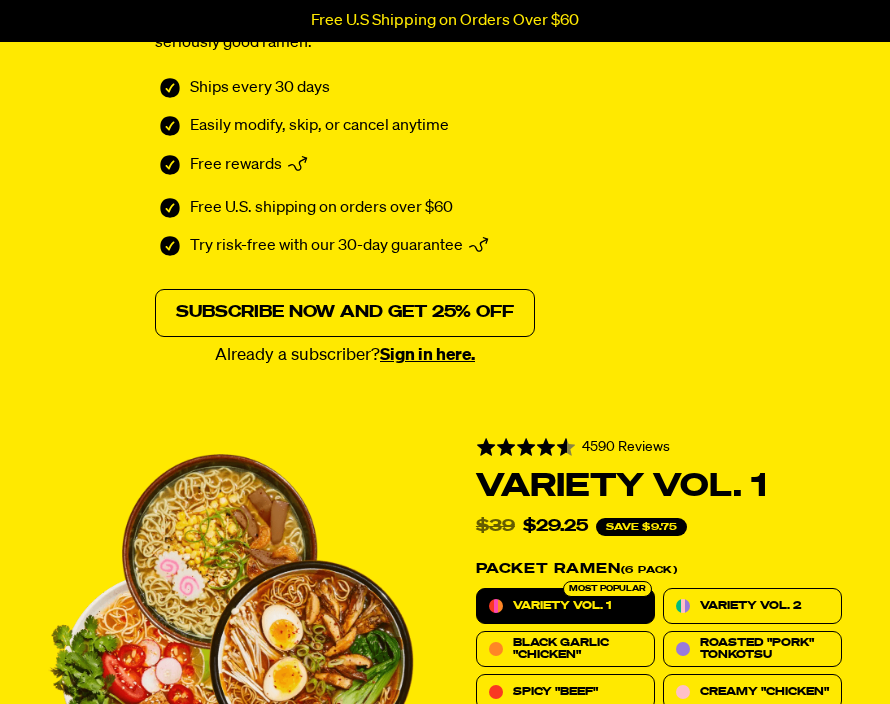 click on "Subscribe now and get 25% off" at bounding box center (345, 313) 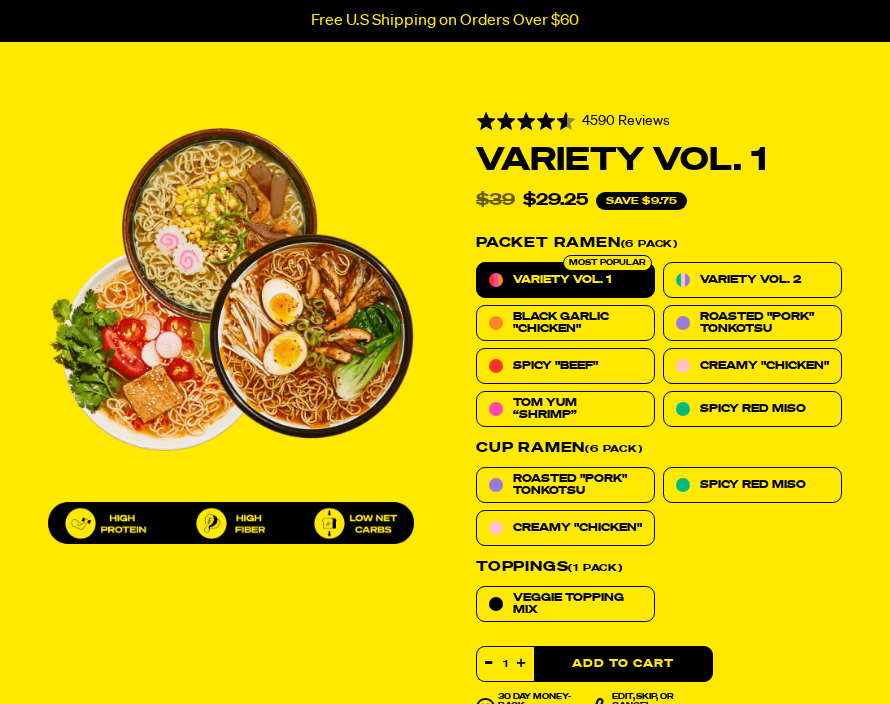 scroll, scrollTop: 1056, scrollLeft: 0, axis: vertical 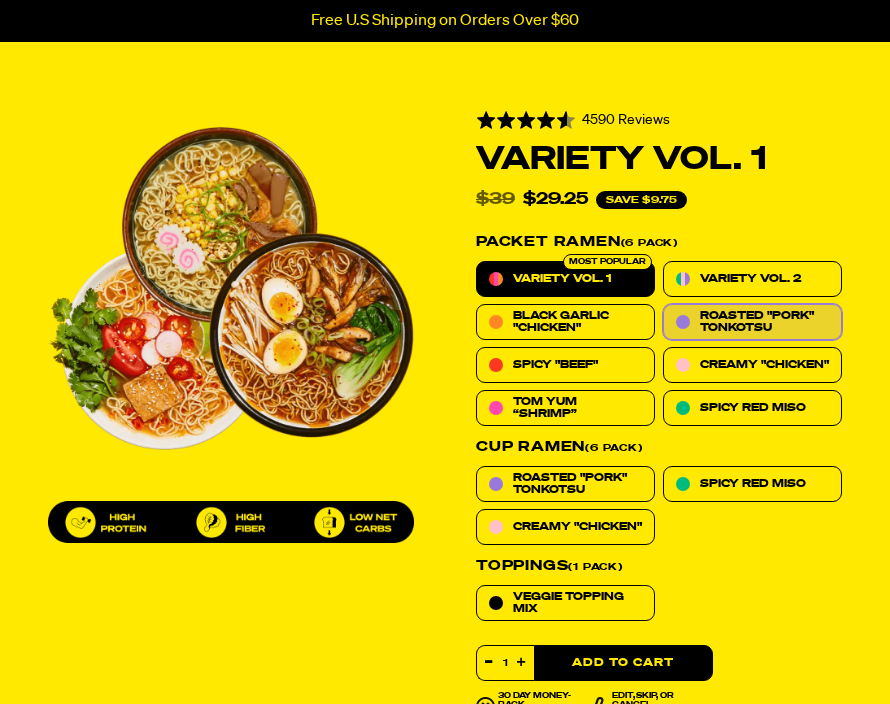 click on "Roasted "Pork" Tonkotsu" at bounding box center (764, 322) 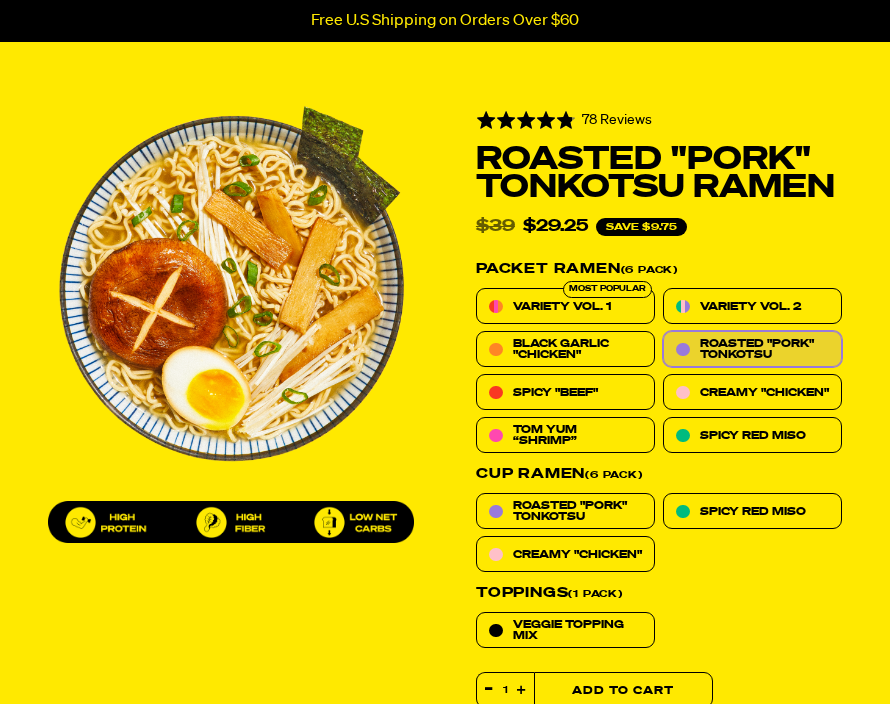 click on "Add to Cart" at bounding box center [623, 690] 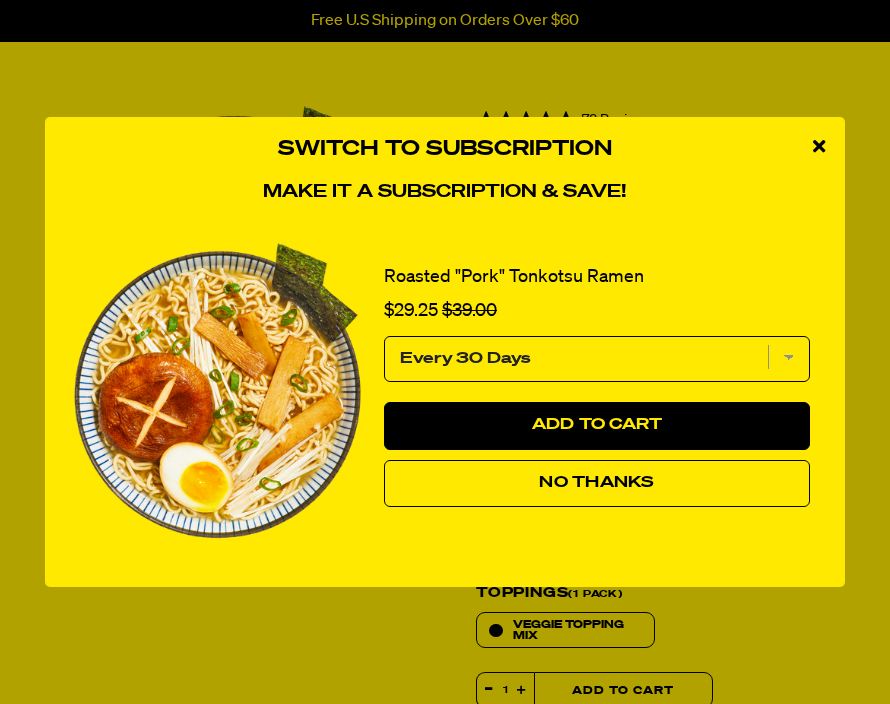 select on "Every 30 Days" 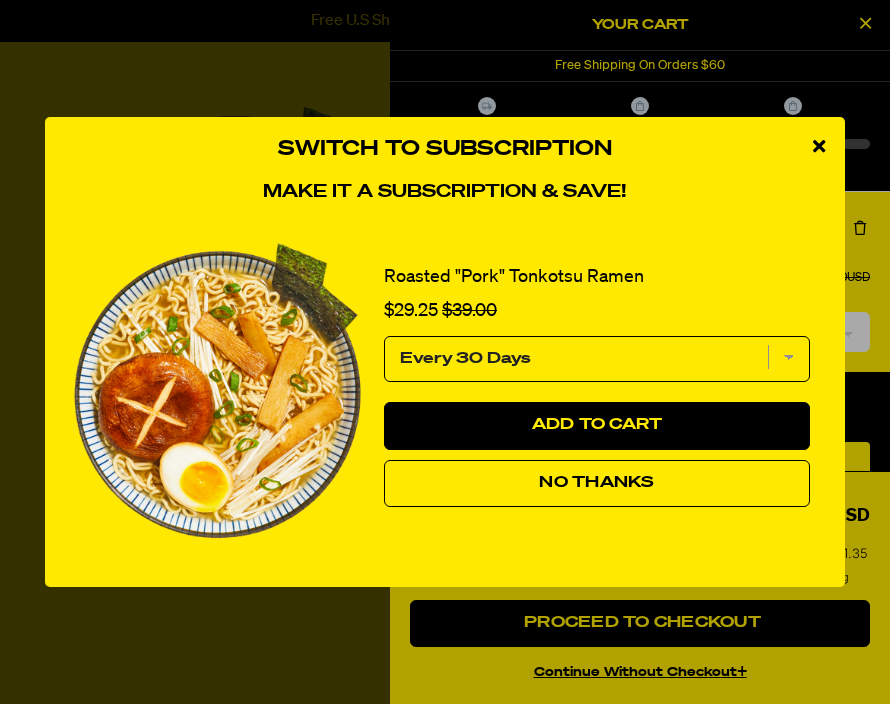 click on "Every 30 Days" at bounding box center [597, 359] 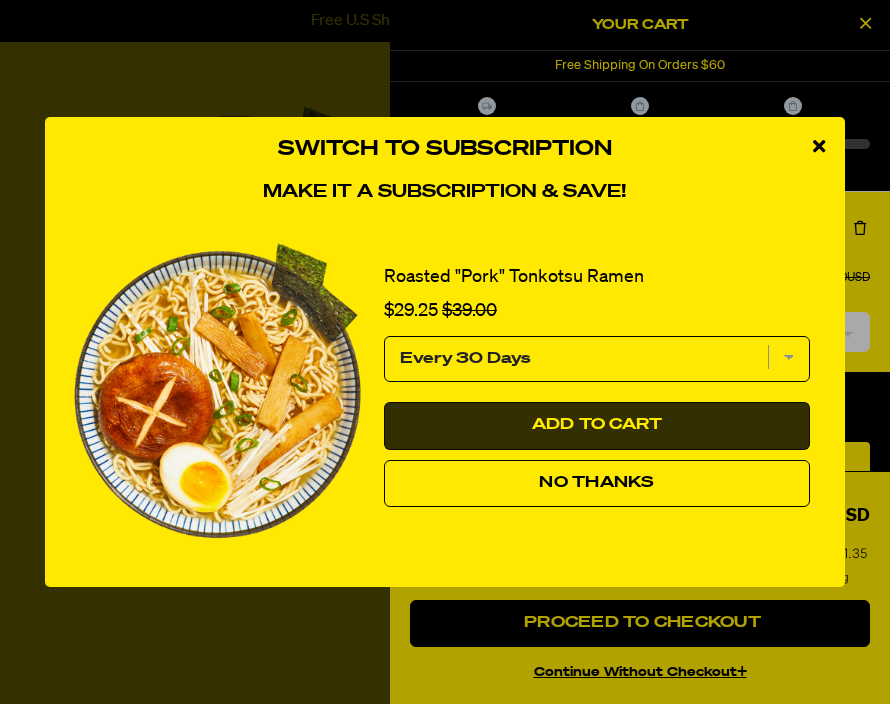 click on "Add to Cart" at bounding box center (597, 426) 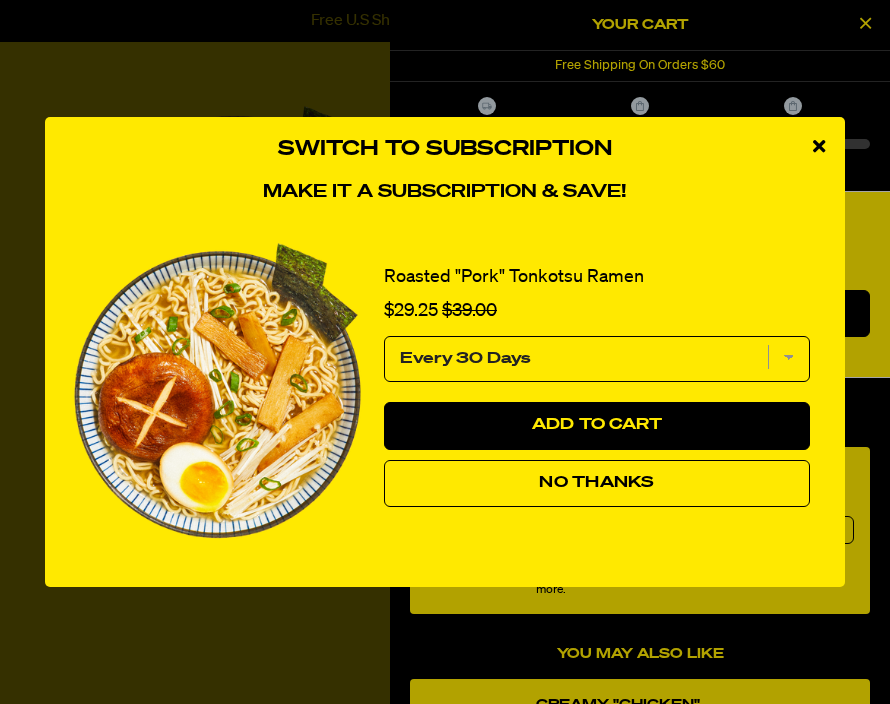 select on "Every 30 Days" 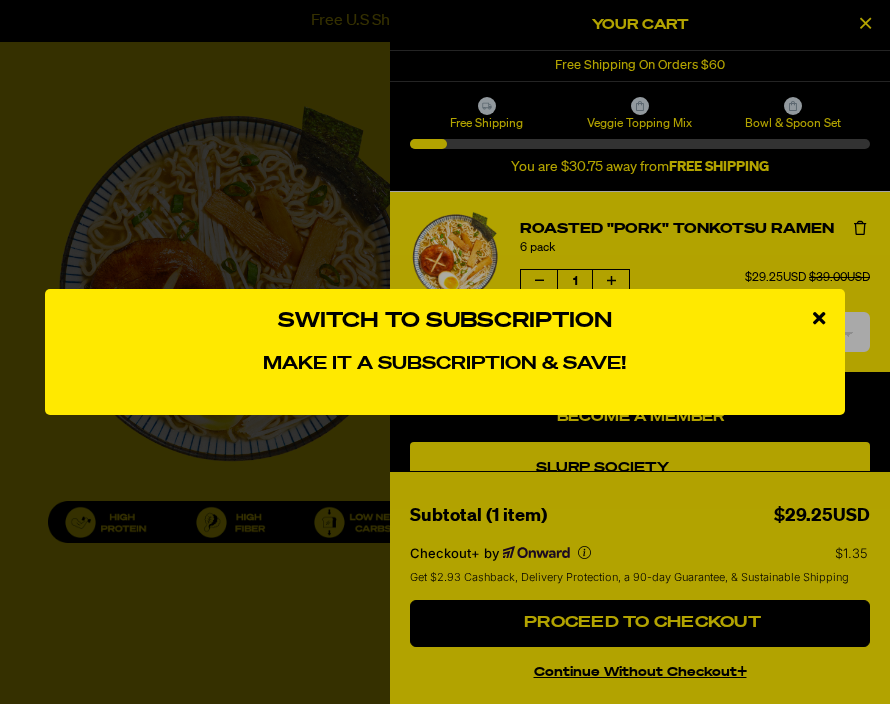 click at bounding box center [819, 319] 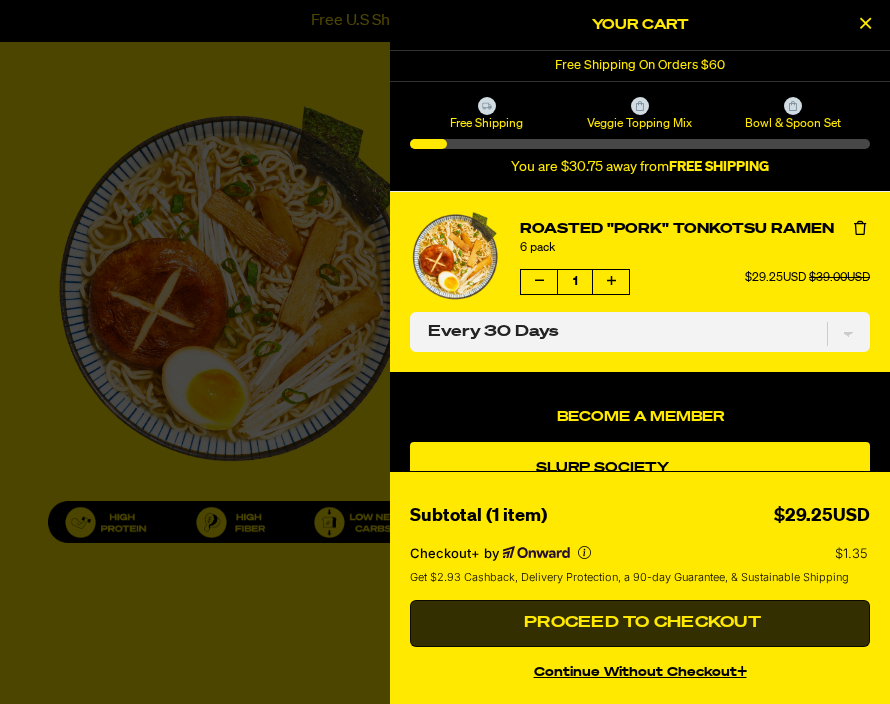 click on "Proceed to Checkout" at bounding box center [640, 623] 